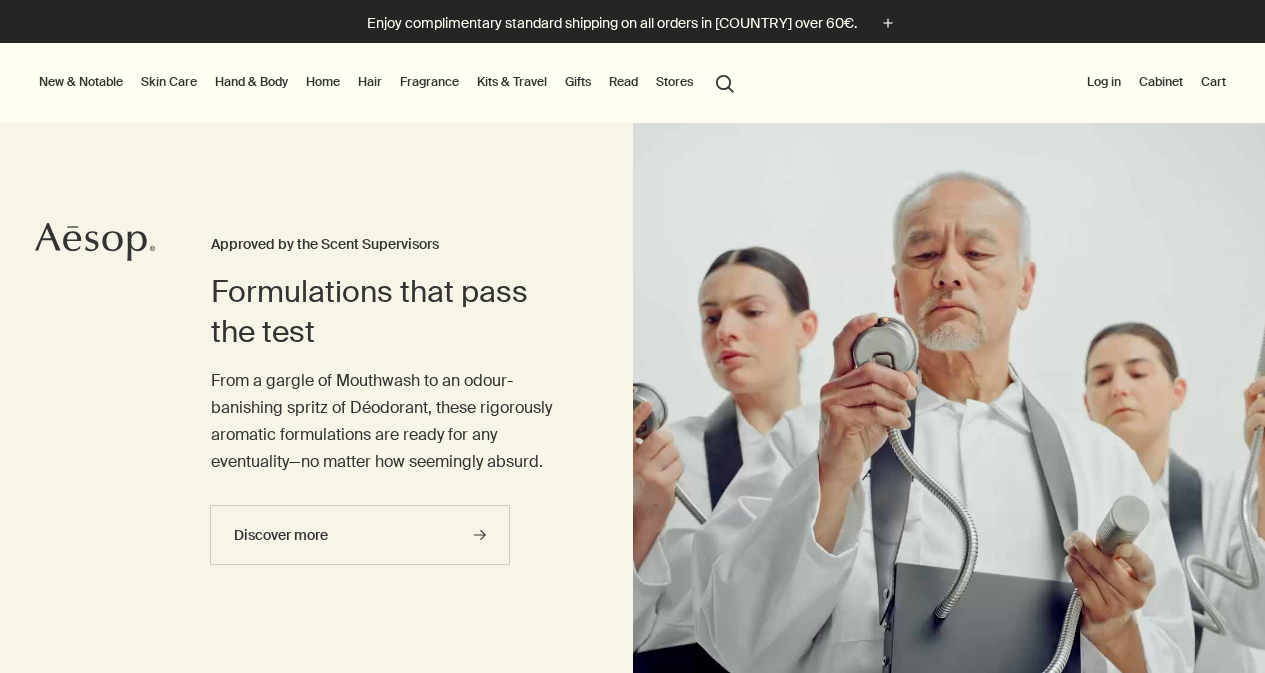 scroll, scrollTop: 0, scrollLeft: 0, axis: both 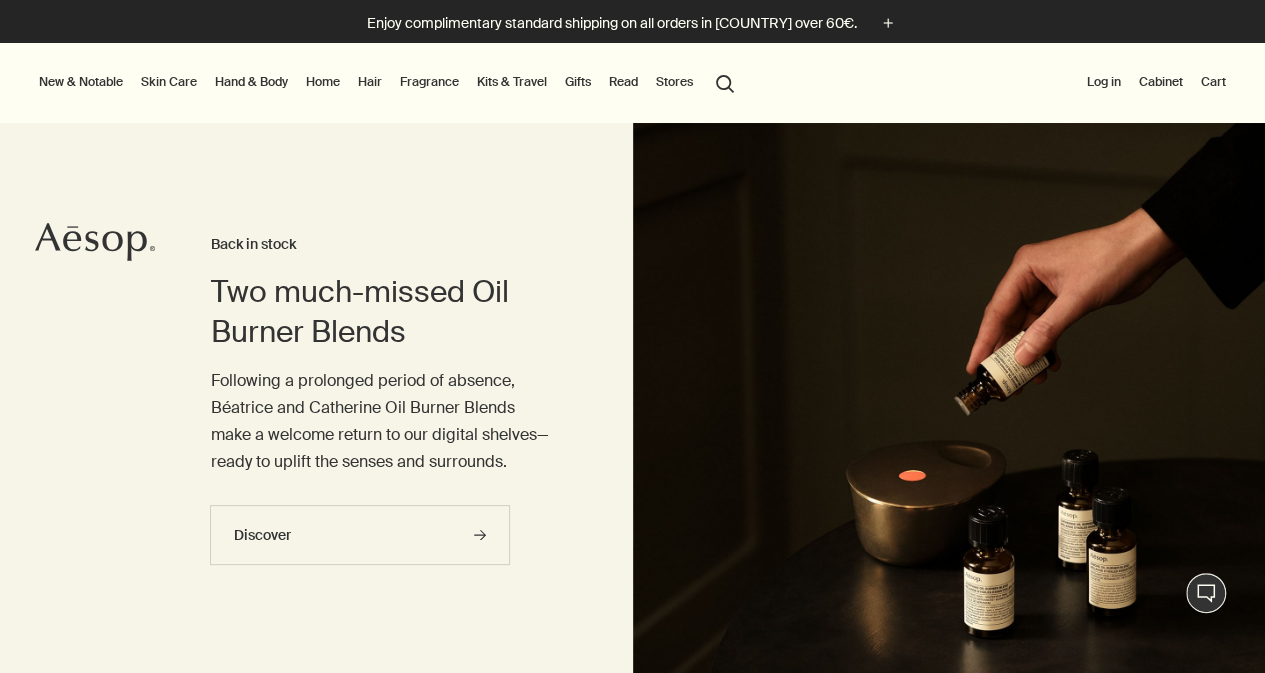 click on "Gifts" at bounding box center [578, 82] 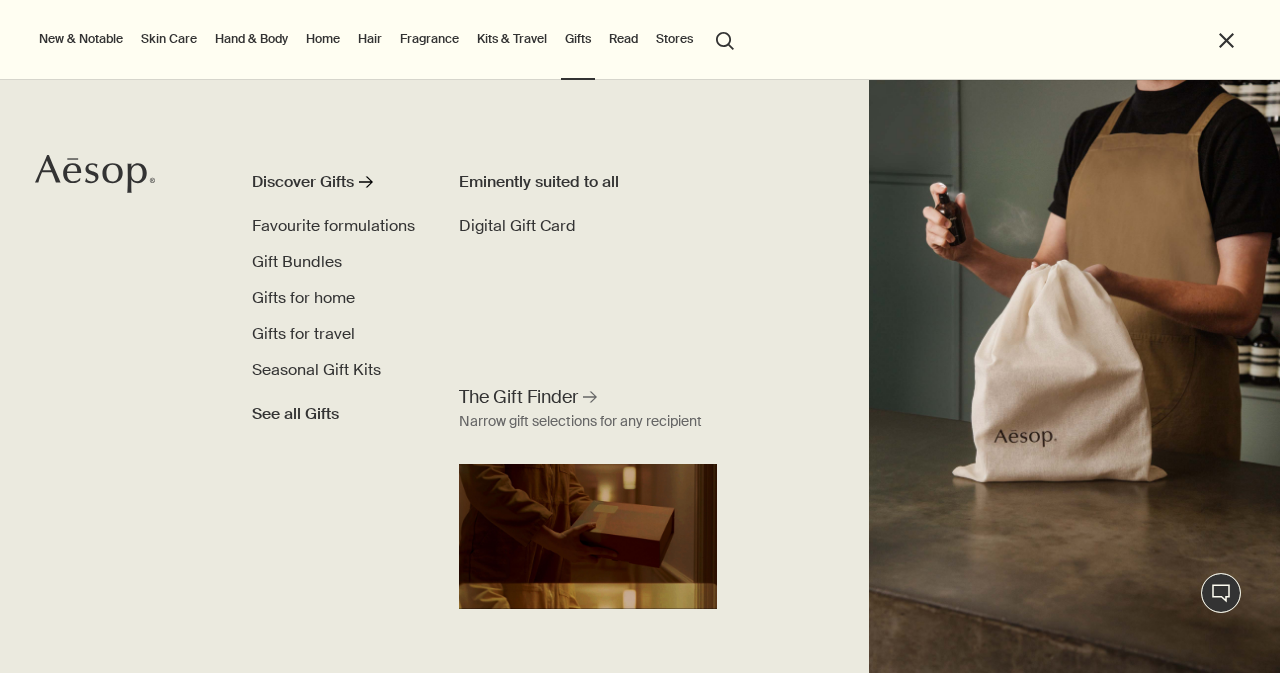 click on "Kits & Travel" at bounding box center [512, 39] 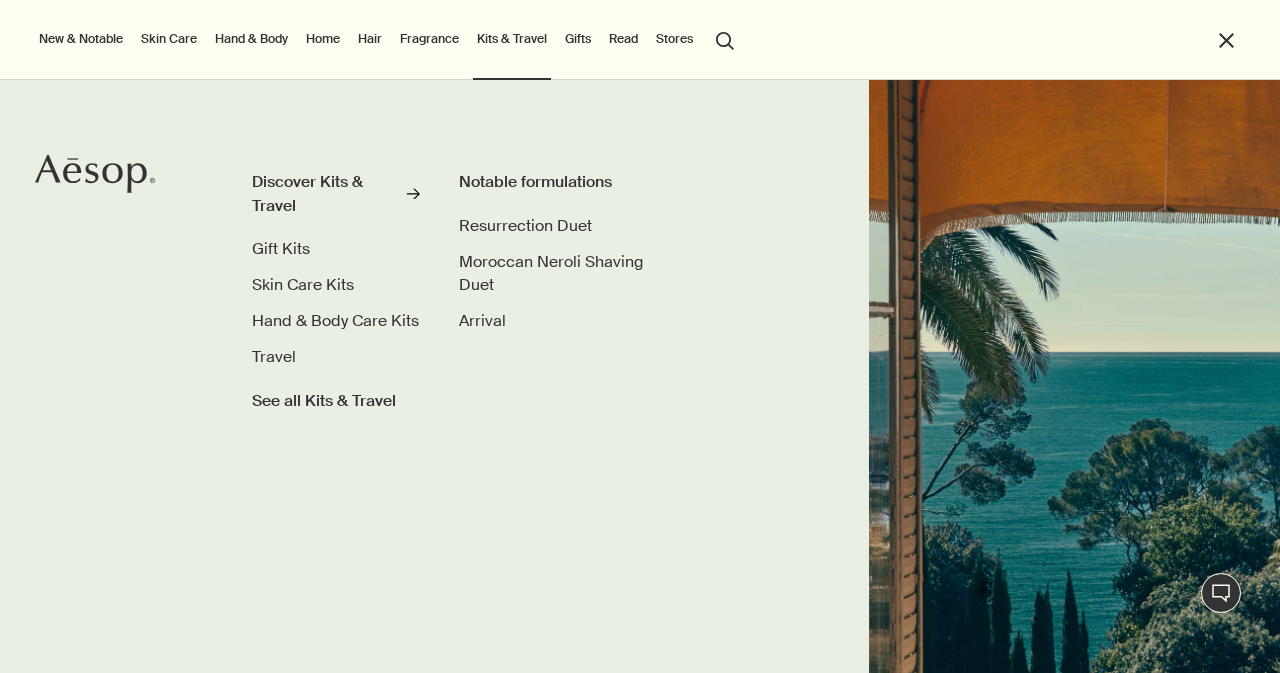 click on "Fragrance" at bounding box center (429, 39) 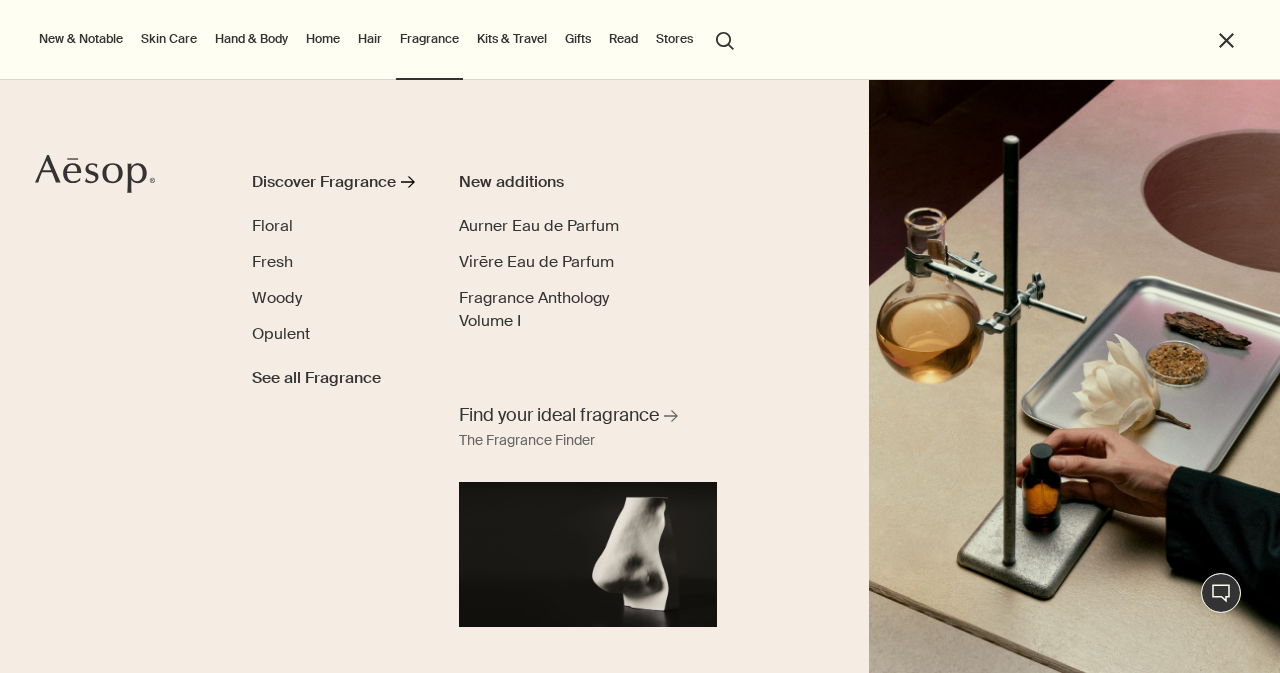 click on "Hair" at bounding box center (370, 39) 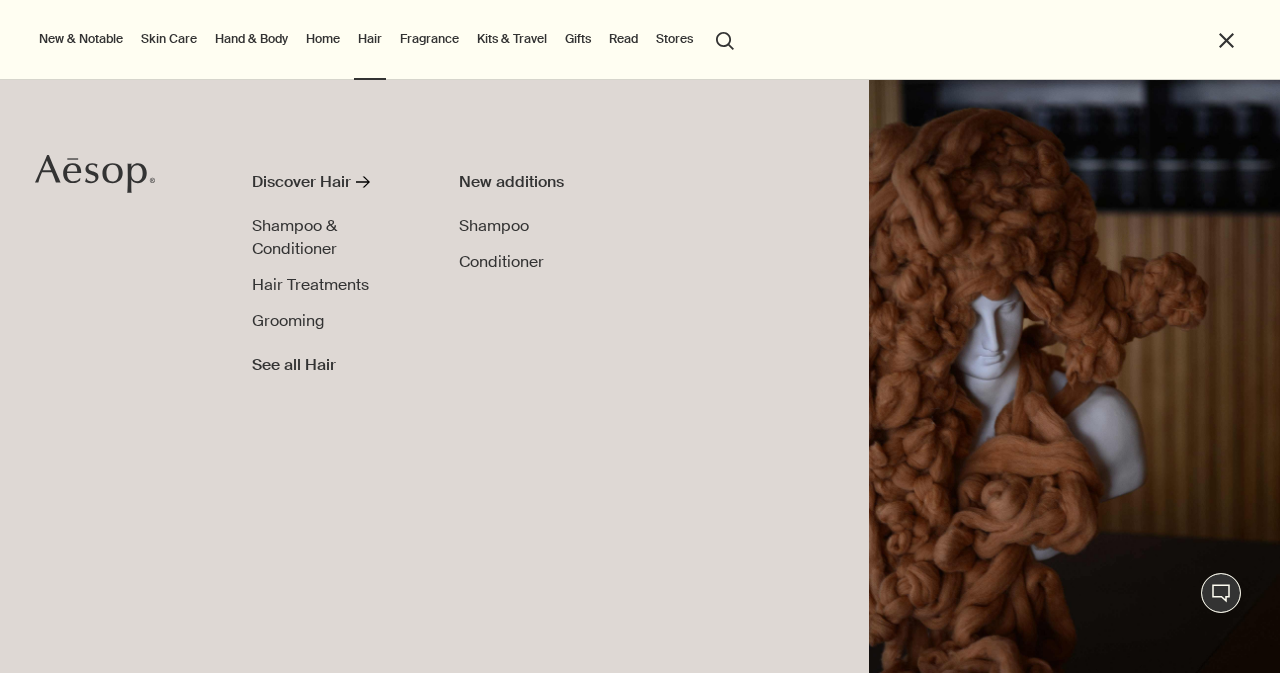 click on "Home" at bounding box center [323, 39] 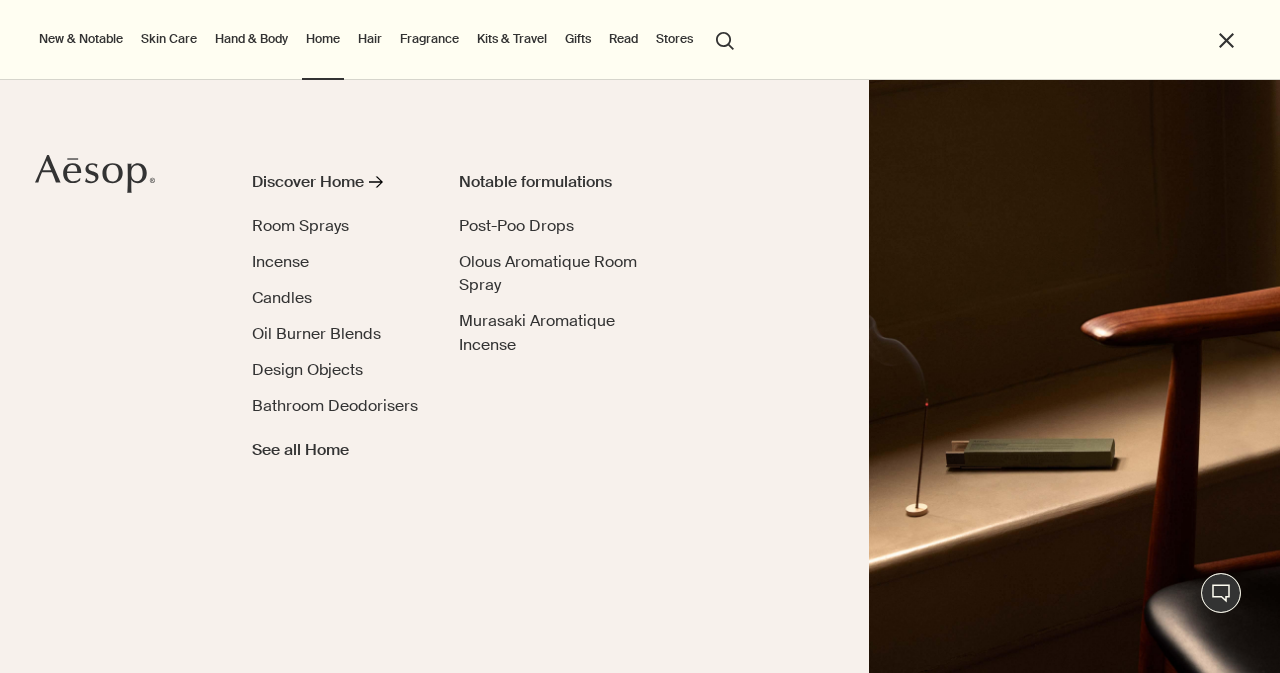 click on "Hand & Body" at bounding box center [251, 39] 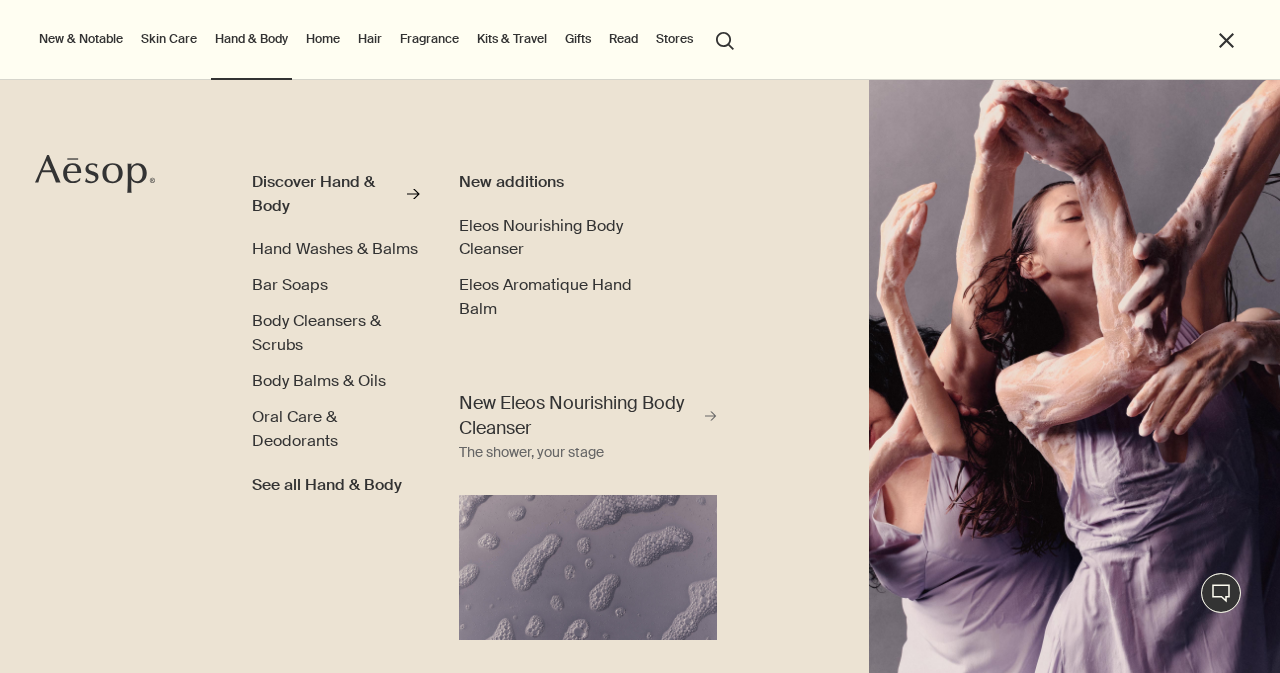 click on "Skin Care" at bounding box center (169, 39) 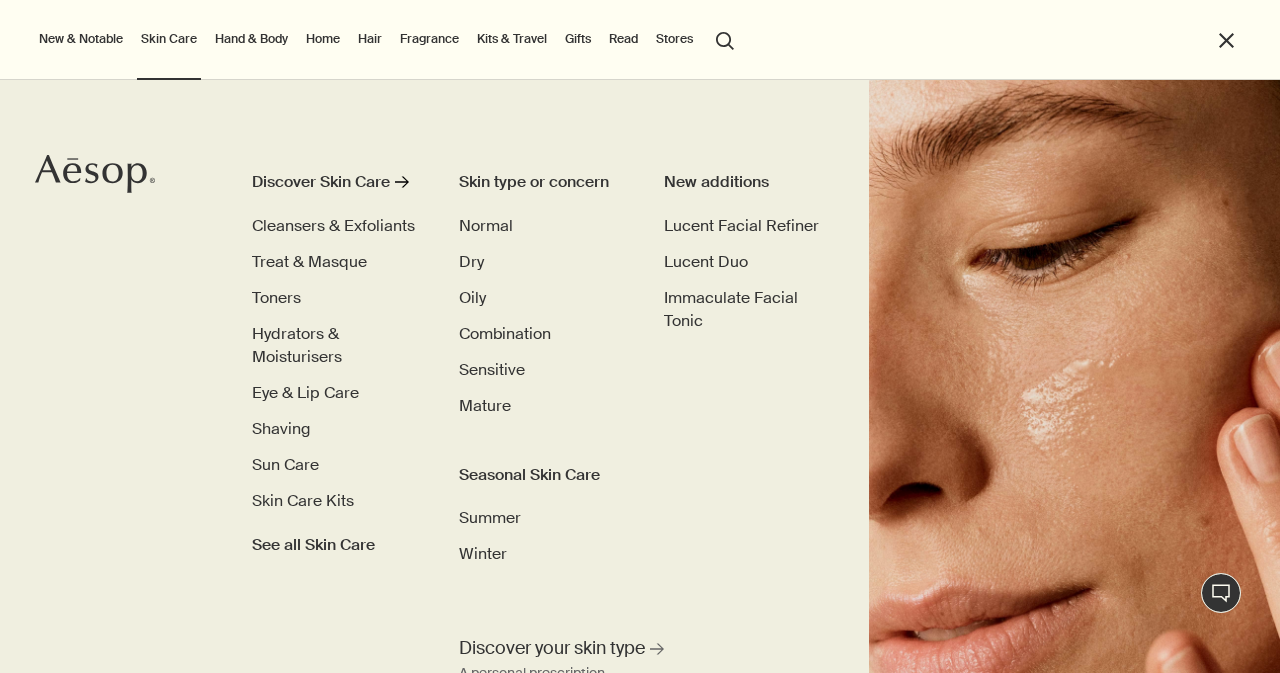 click on "New & Notable" at bounding box center [81, 39] 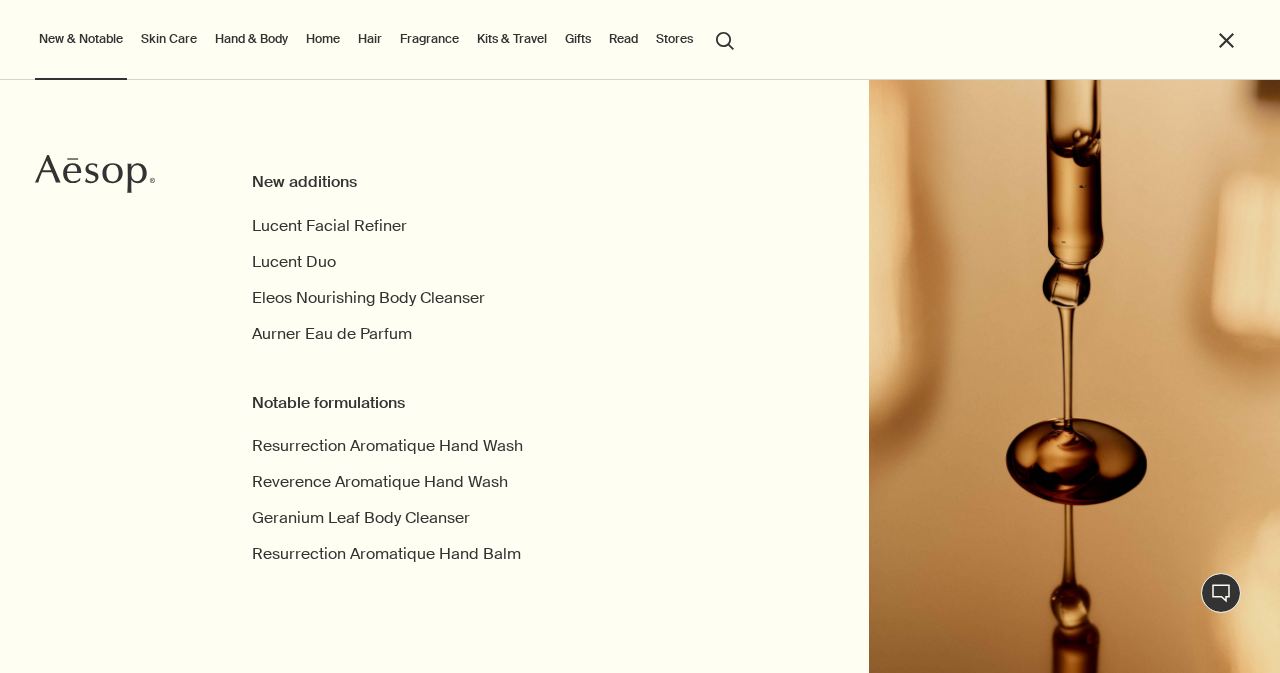 click on "New & Notable" at bounding box center (81, 39) 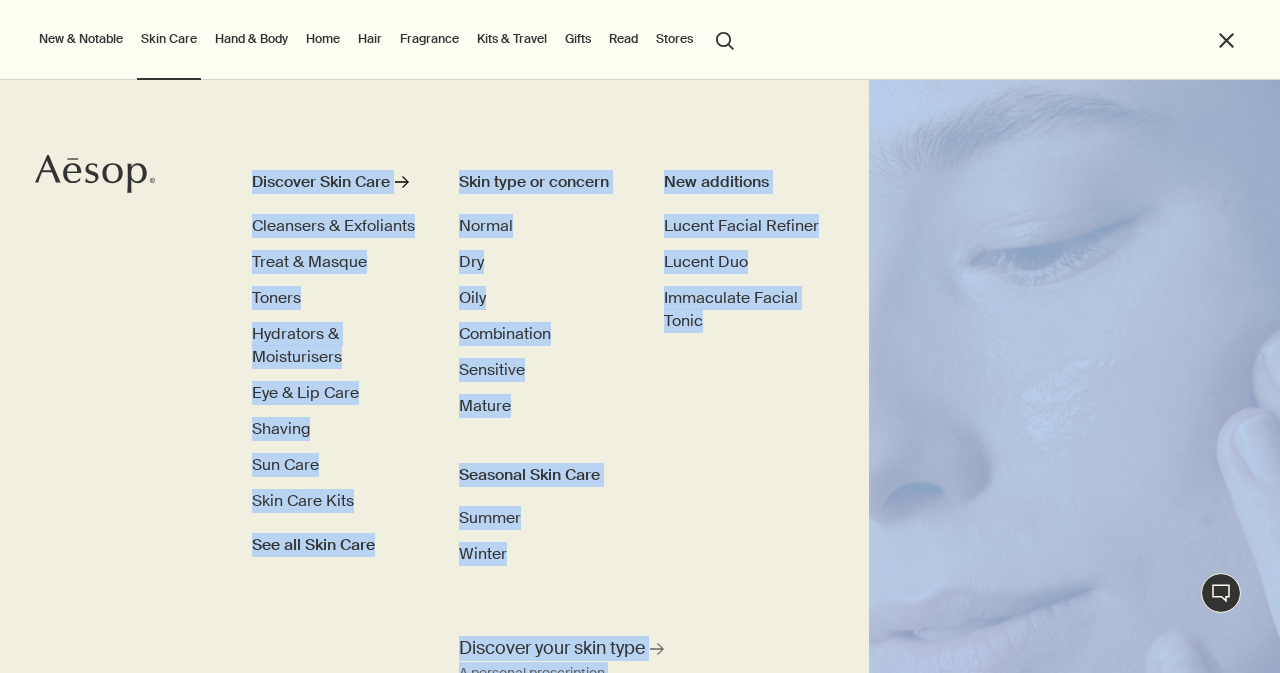 click on "New additions Lucent Facial Refiner Lucent Duo Immaculate Facial Tonic" at bounding box center [766, 390] 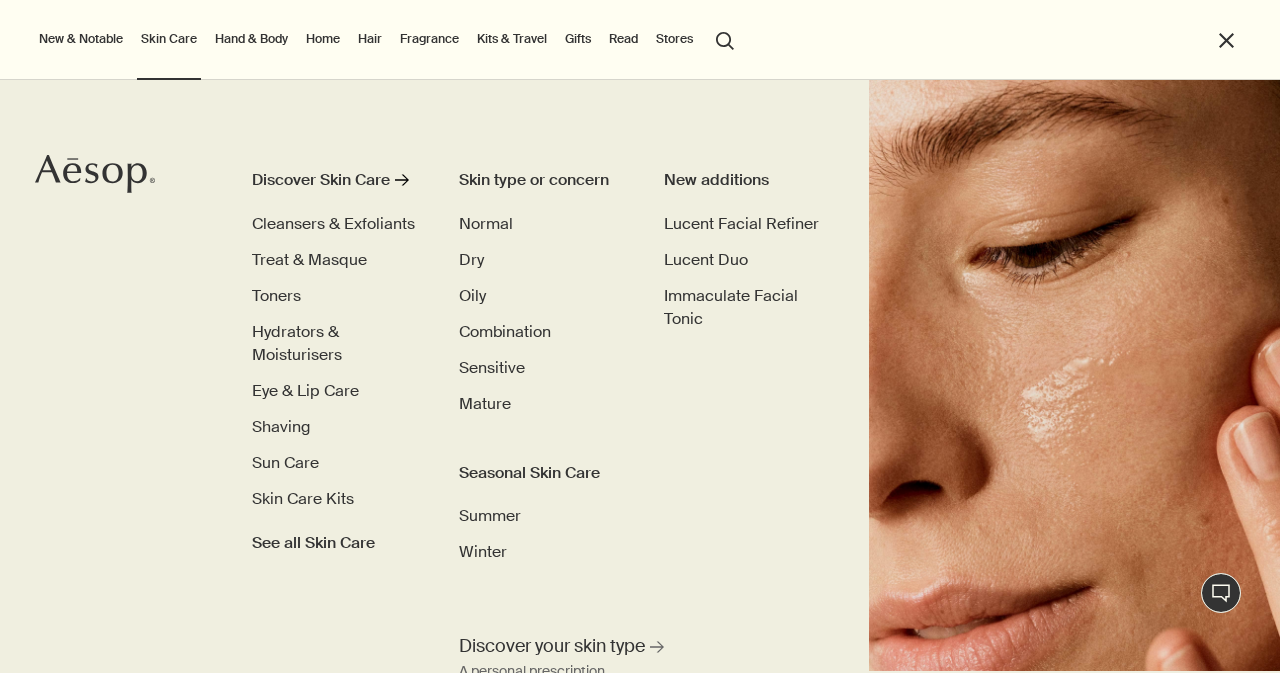 scroll, scrollTop: 0, scrollLeft: 0, axis: both 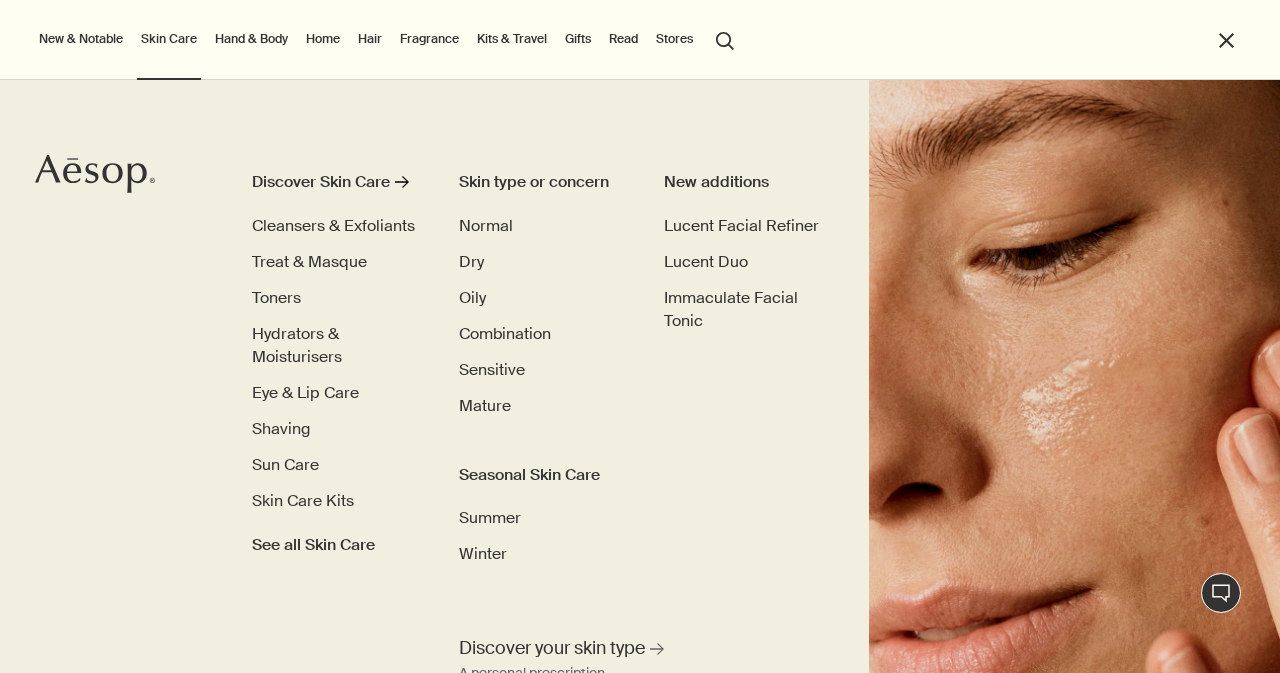 click on "Kits & Travel" at bounding box center (512, 39) 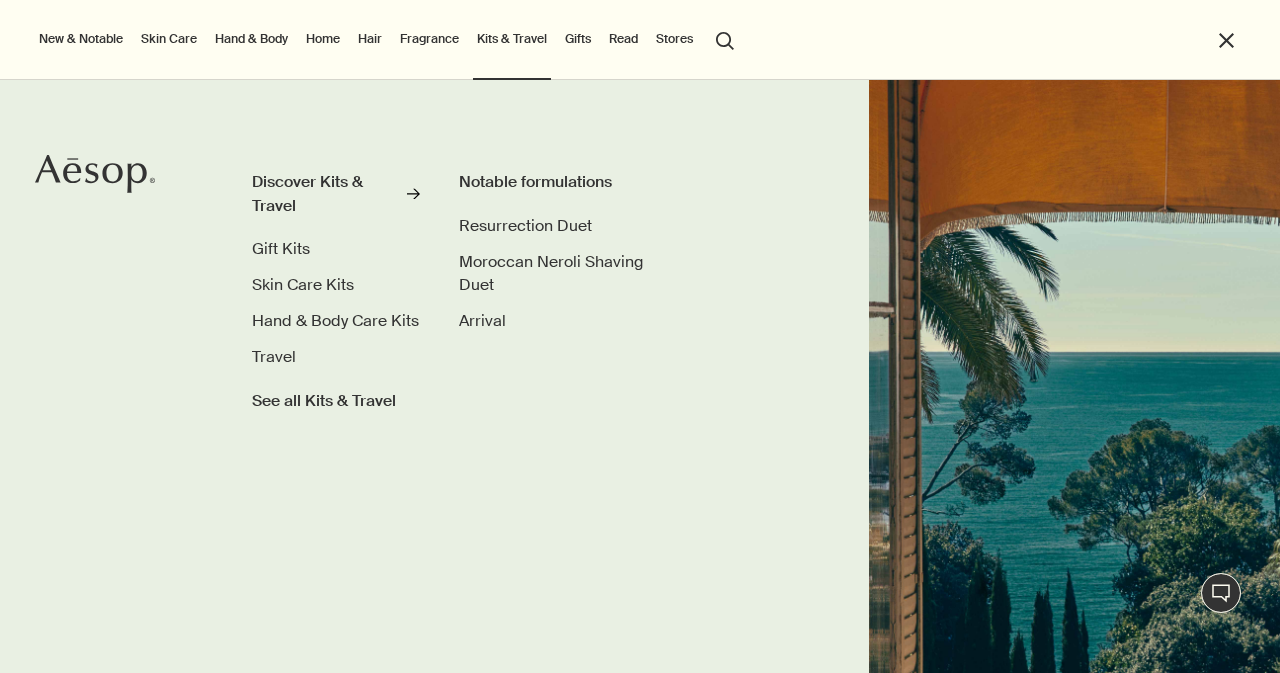 click on "Fragrance" at bounding box center [429, 39] 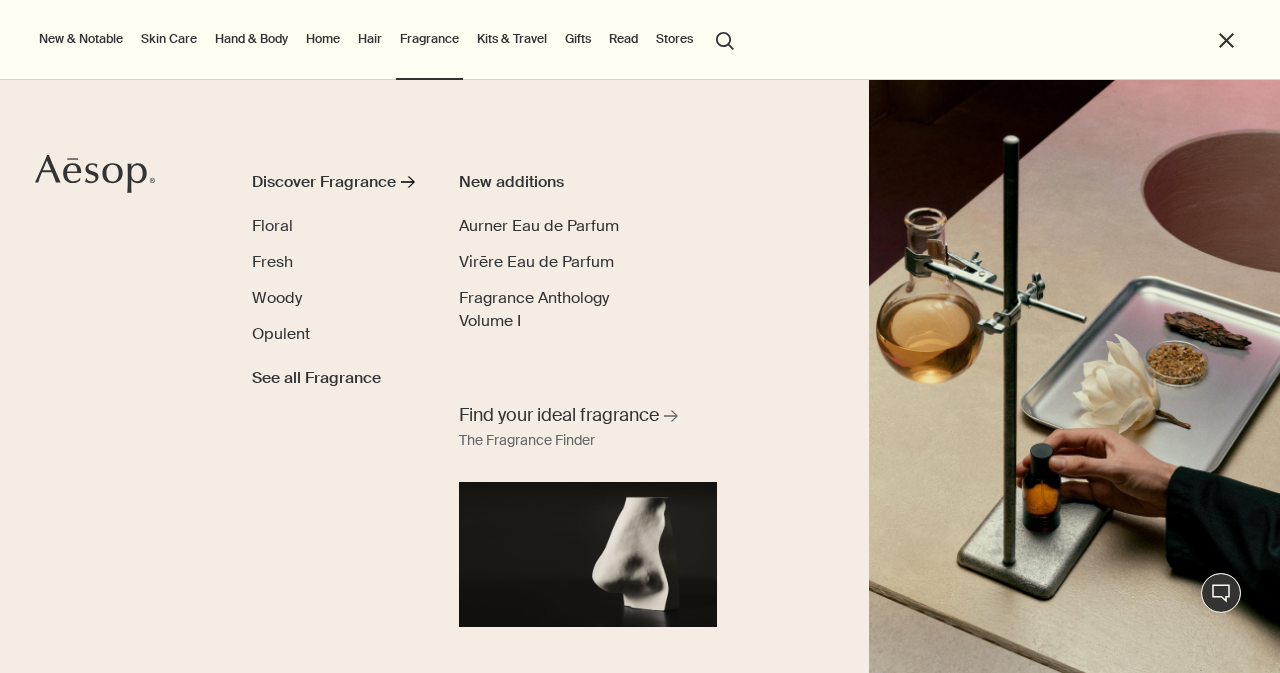 click on "Hair" at bounding box center (370, 39) 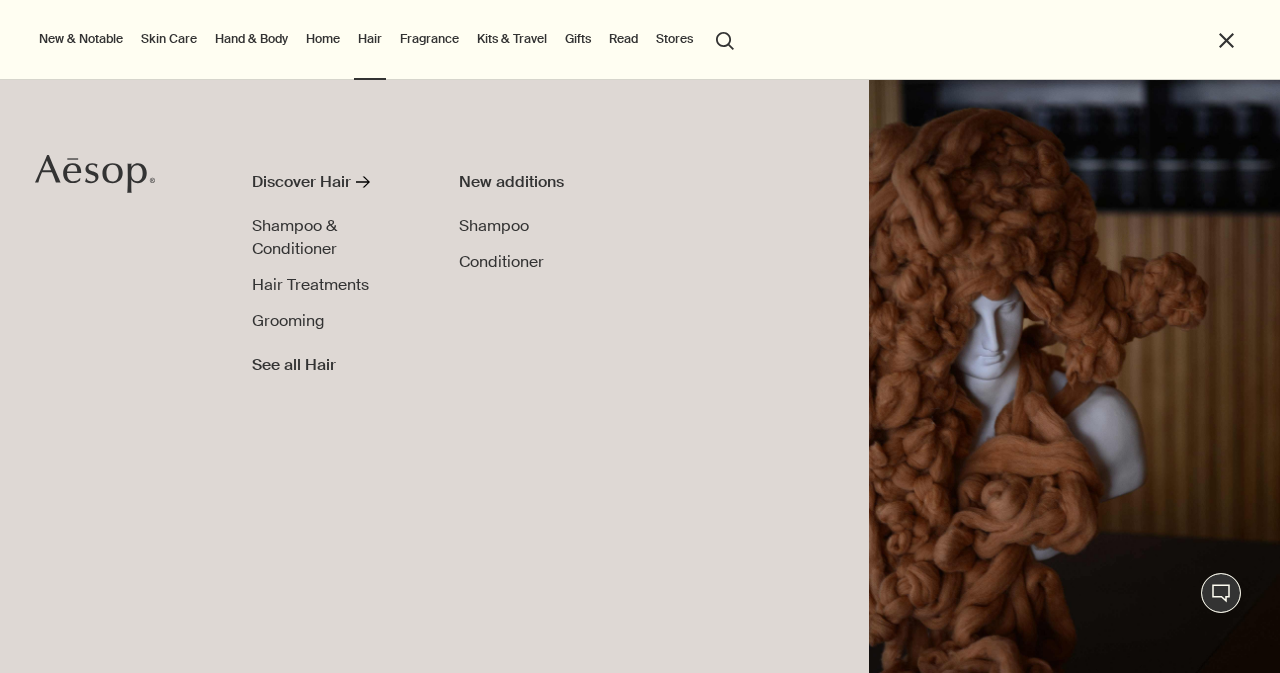 click at bounding box center [72, 173] 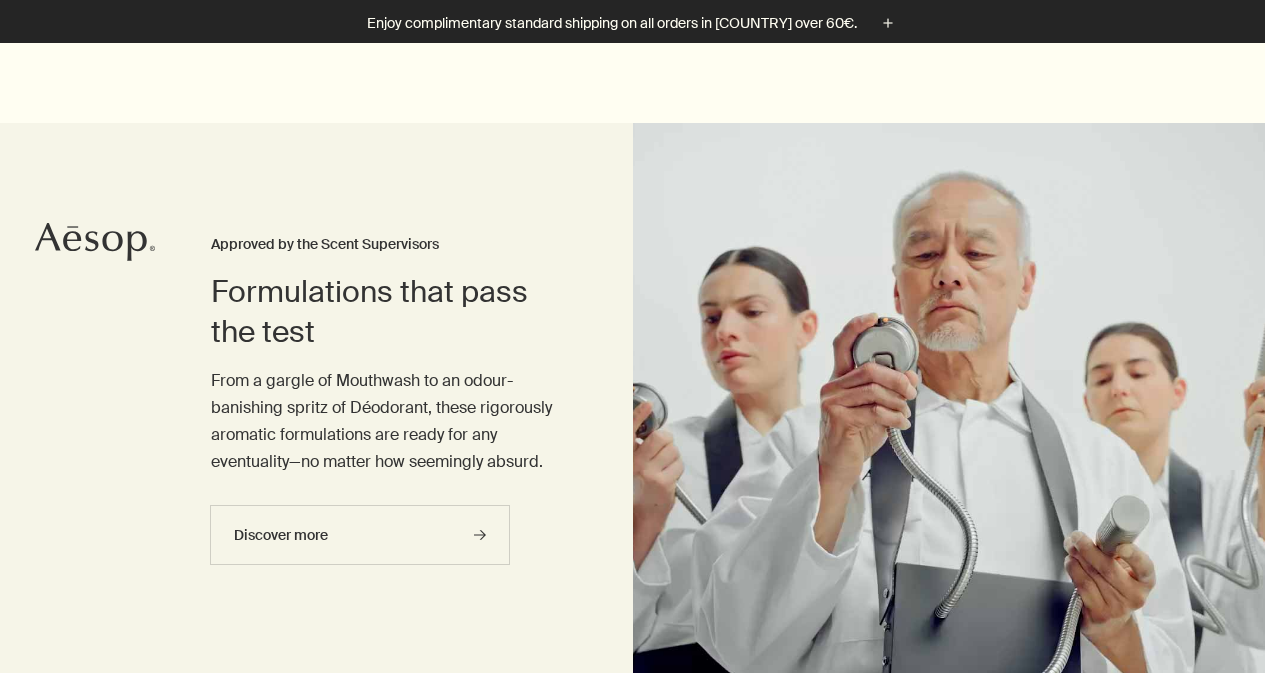 scroll, scrollTop: 761, scrollLeft: 0, axis: vertical 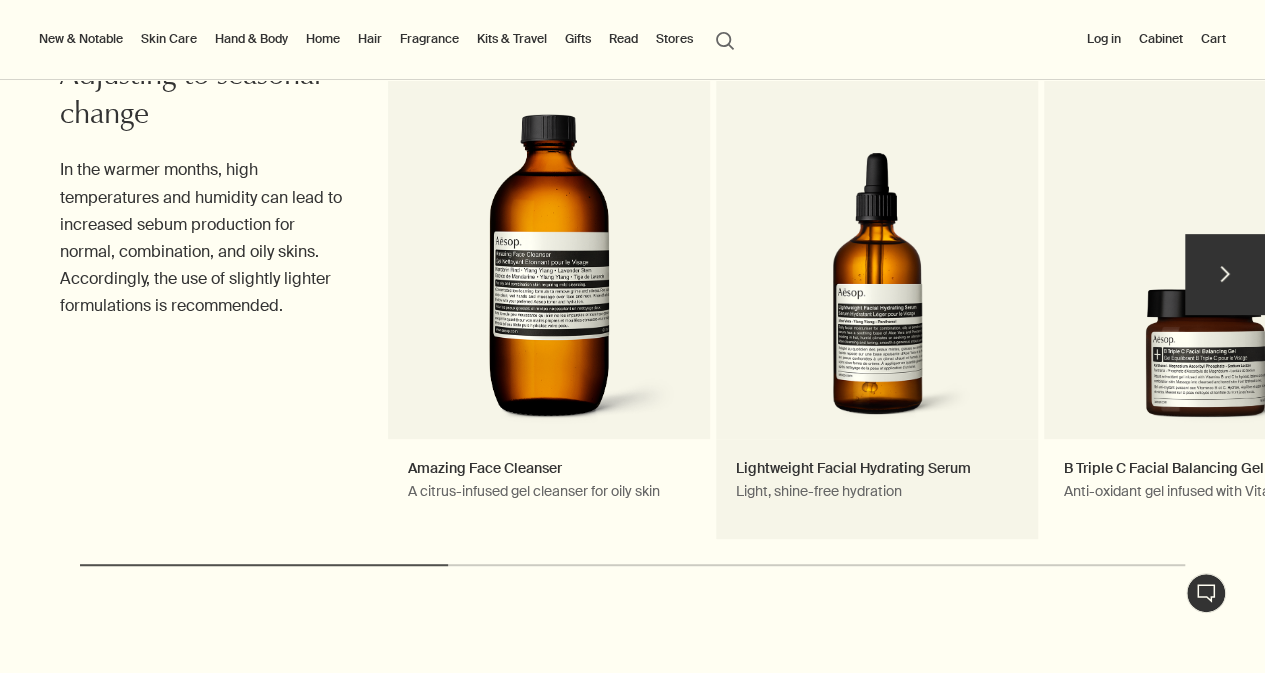 click on "Lightweight Facial Hydrating Serum Light, shine-free hydration" at bounding box center [877, 284] 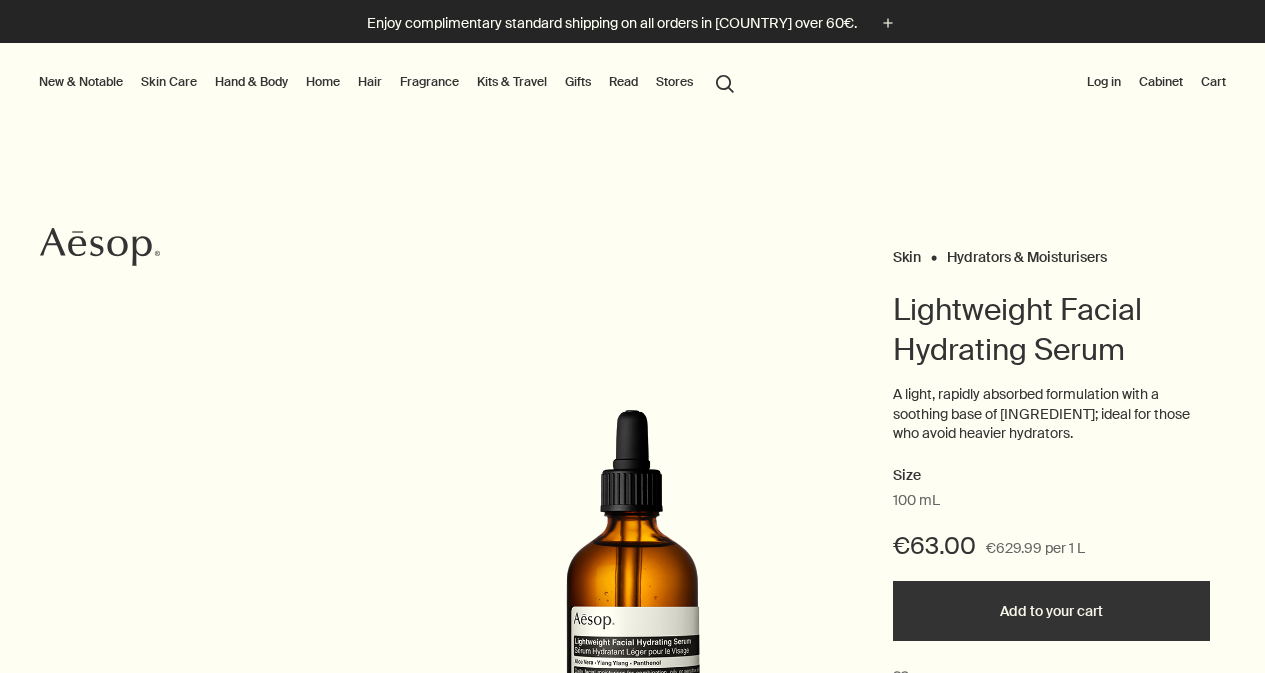 scroll, scrollTop: 0, scrollLeft: 0, axis: both 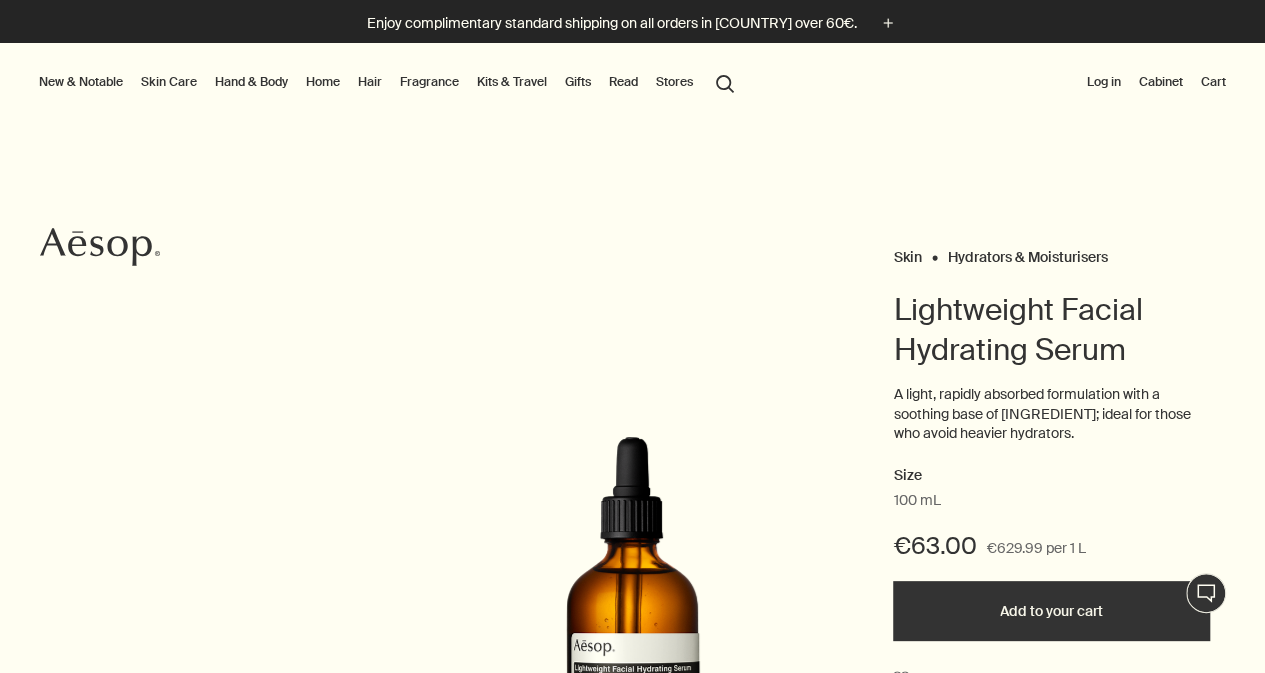 click on "Aesop" at bounding box center [100, 247] 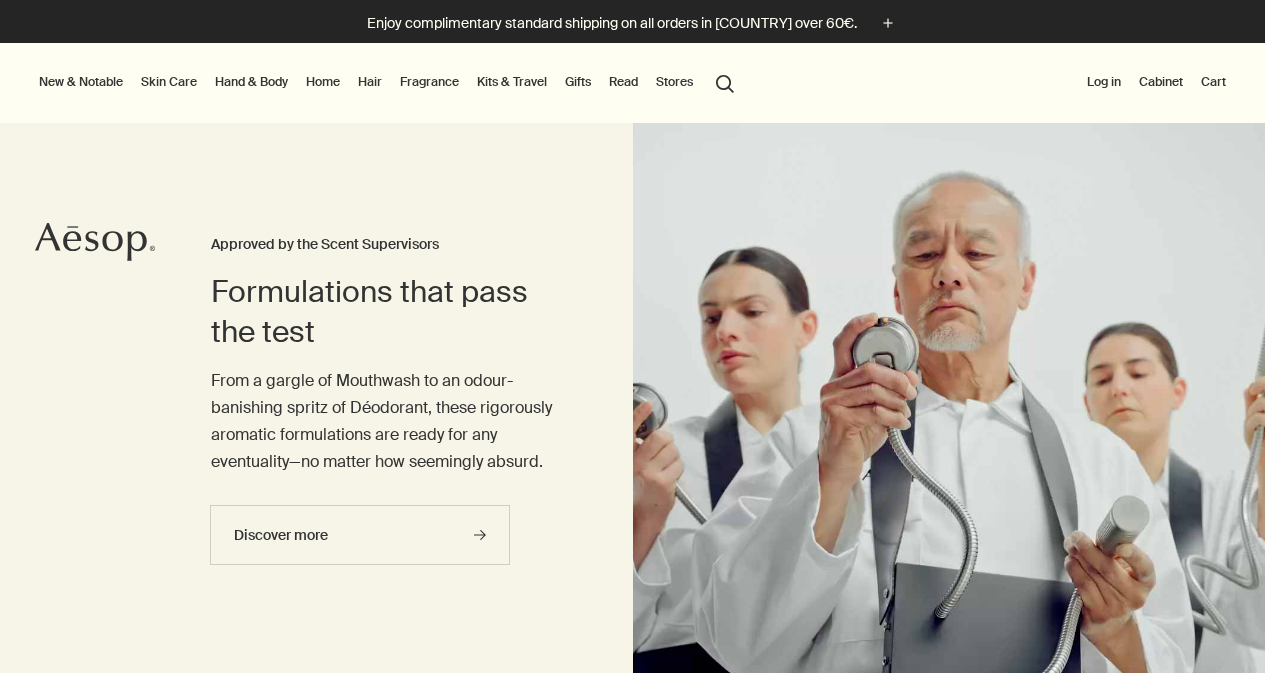 scroll, scrollTop: 0, scrollLeft: 0, axis: both 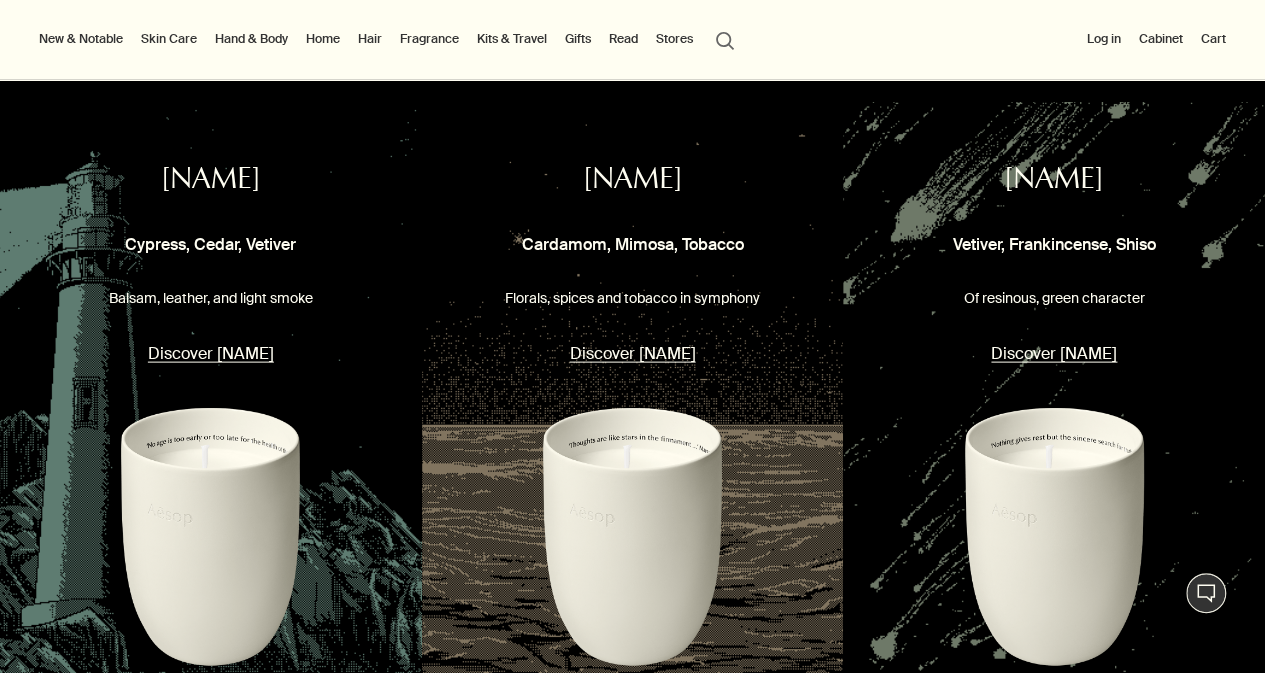 click on "Discover [NAME]" at bounding box center [633, 353] 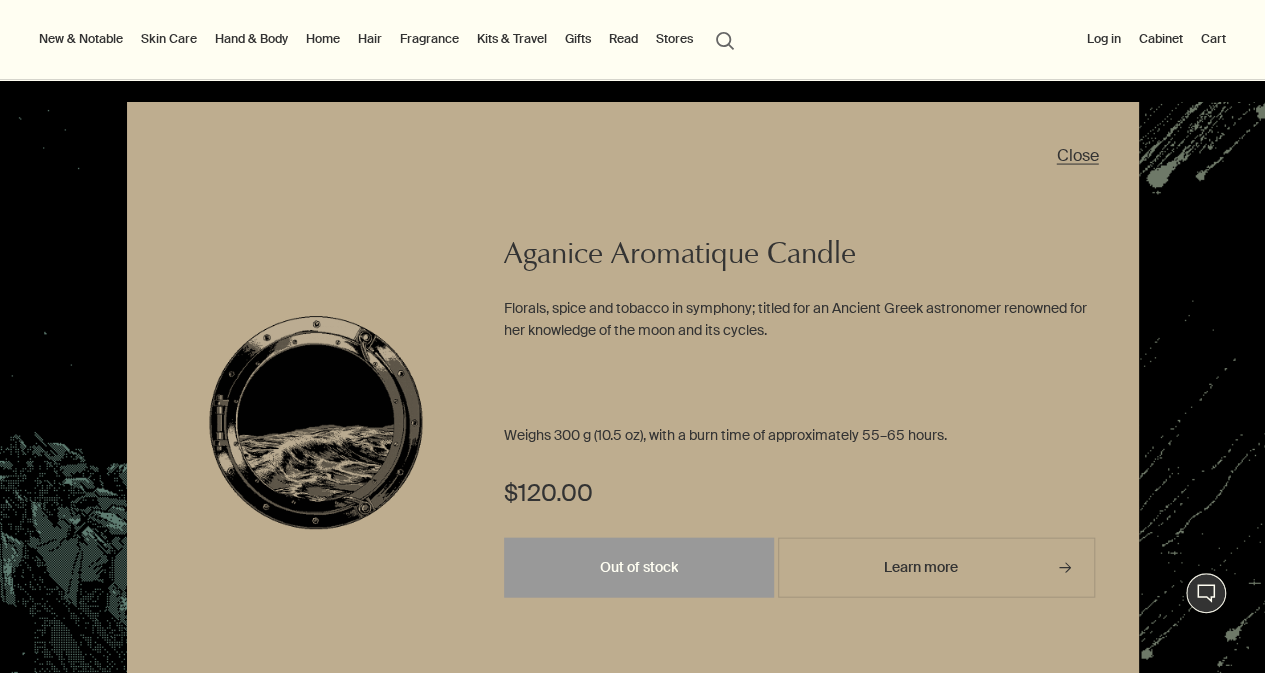 click on "Close" at bounding box center [1078, 155] 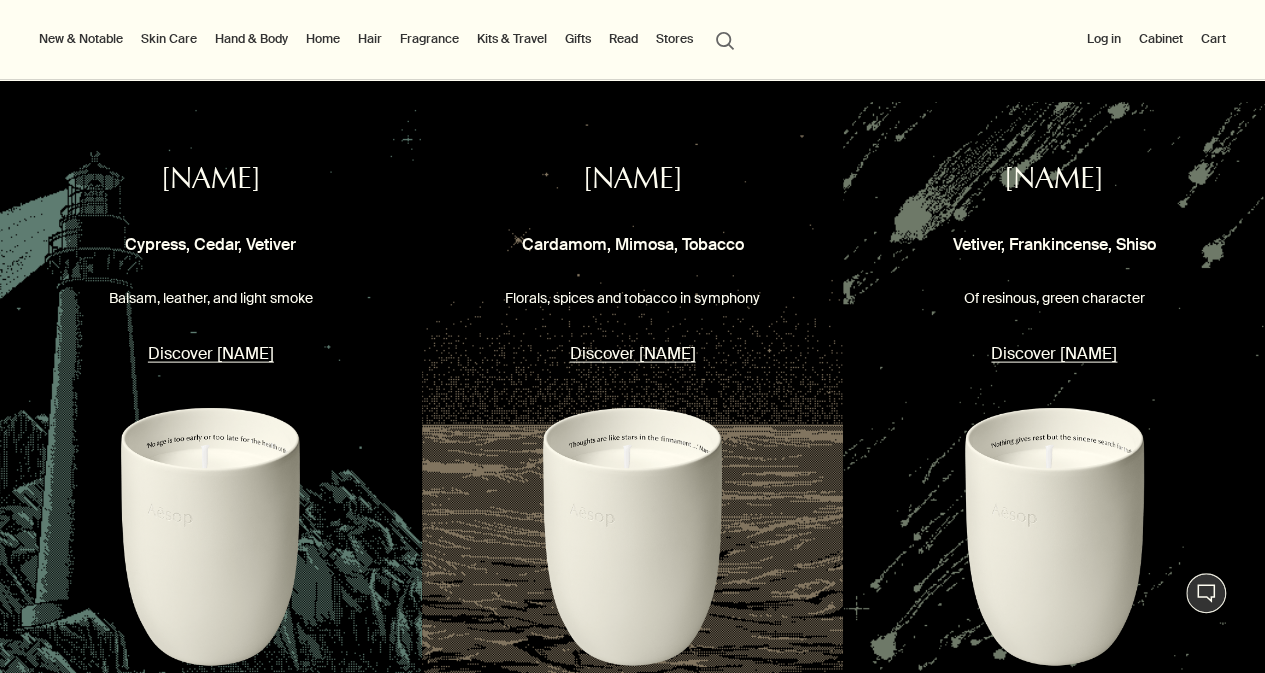 click at bounding box center (1054, 550) 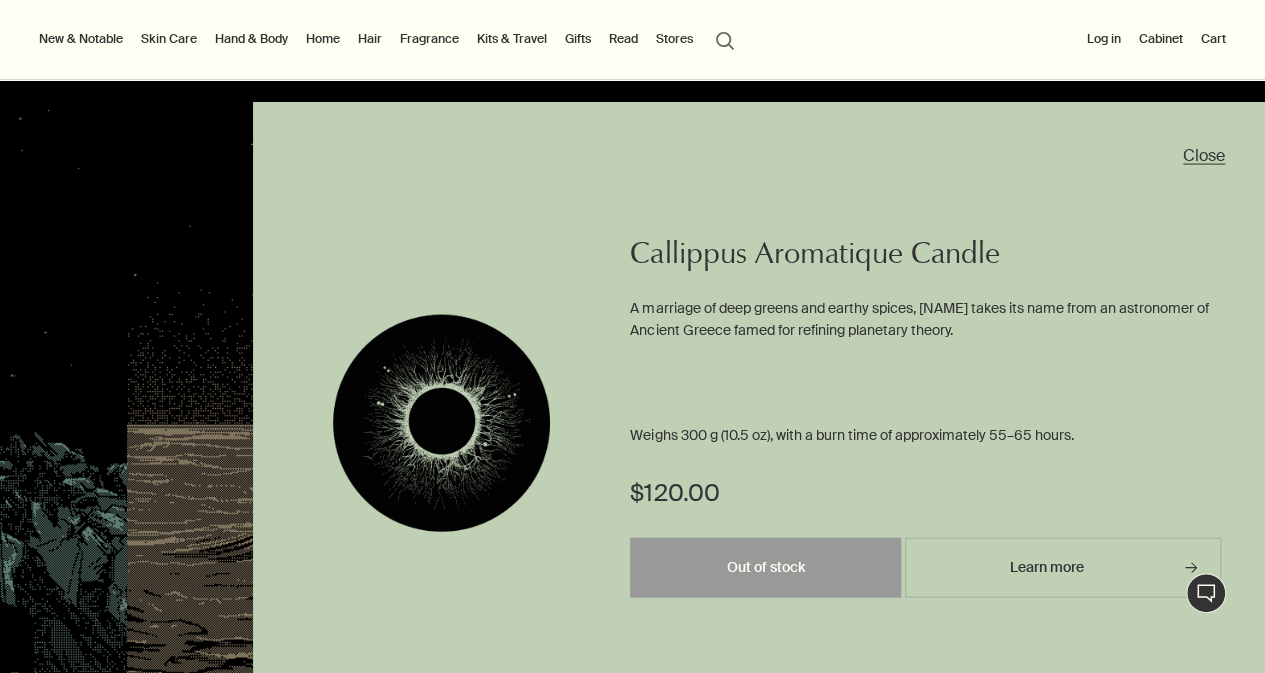 click on "Close" at bounding box center (1204, 155) 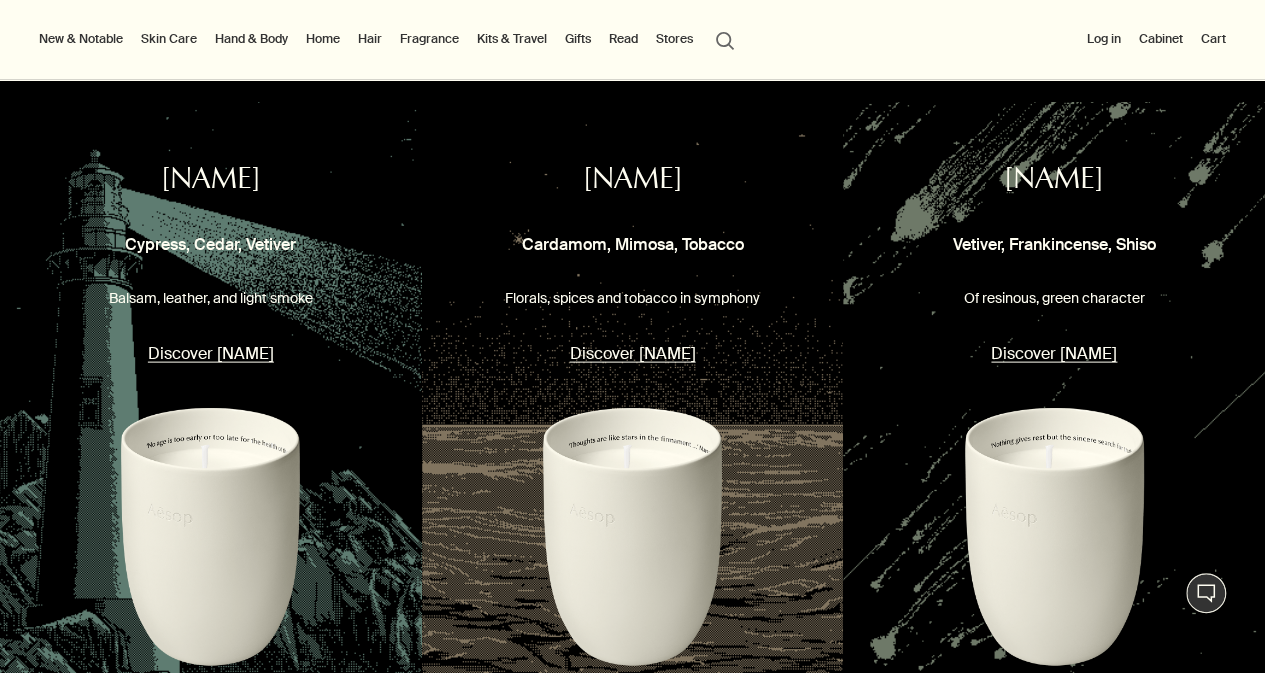 click at bounding box center [211, 550] 